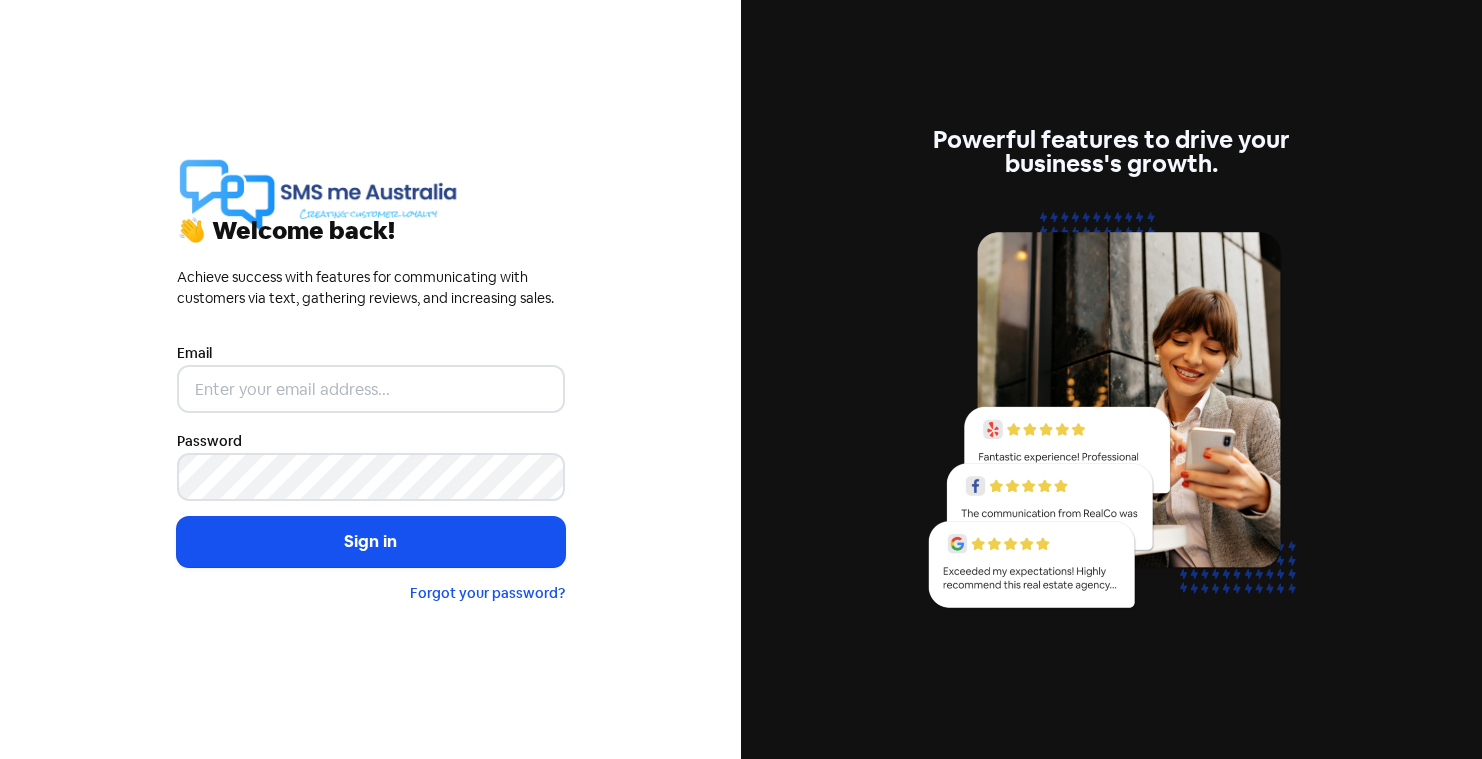 scroll, scrollTop: 0, scrollLeft: 0, axis: both 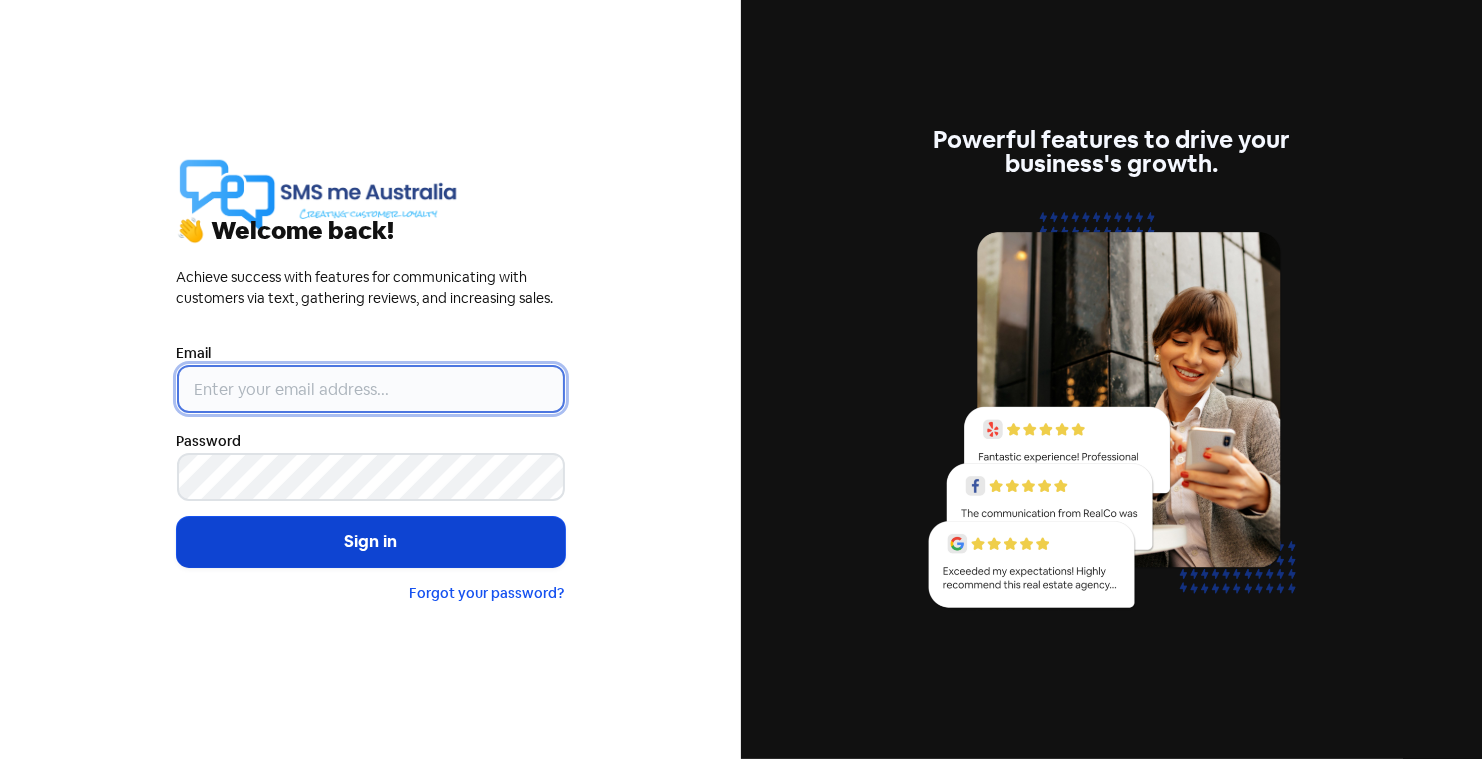 type on "[EMAIL]" 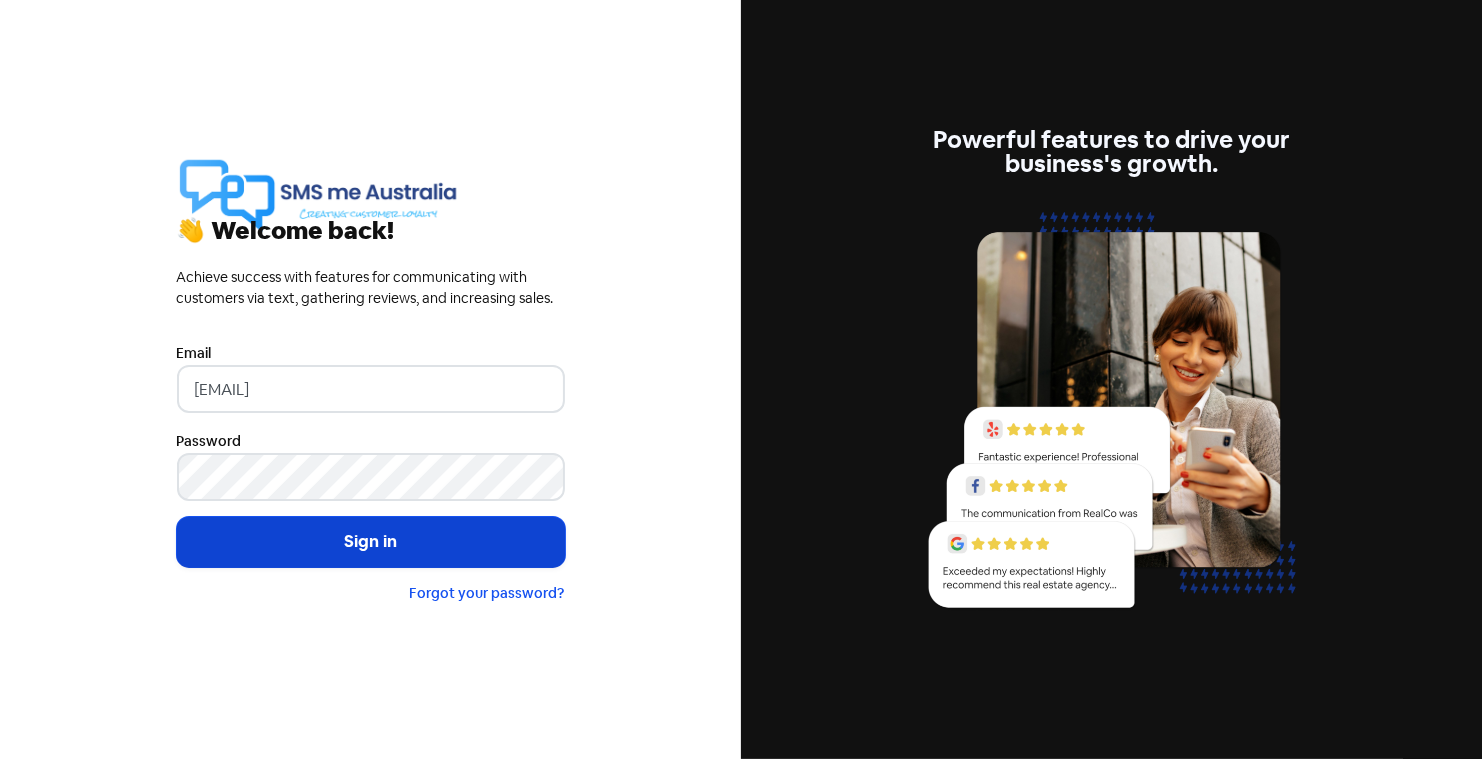 click on "Sign in" at bounding box center (371, 542) 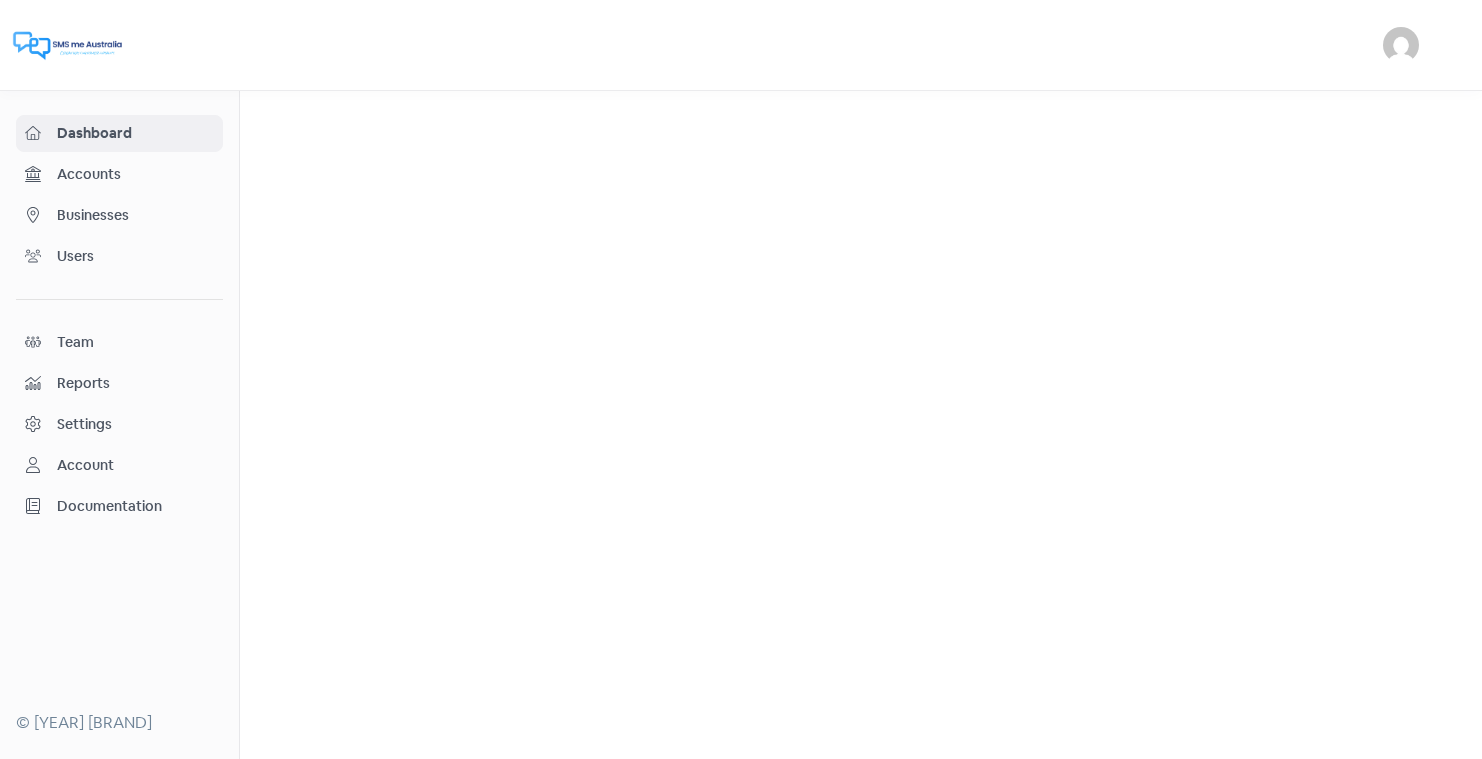 scroll, scrollTop: 0, scrollLeft: 0, axis: both 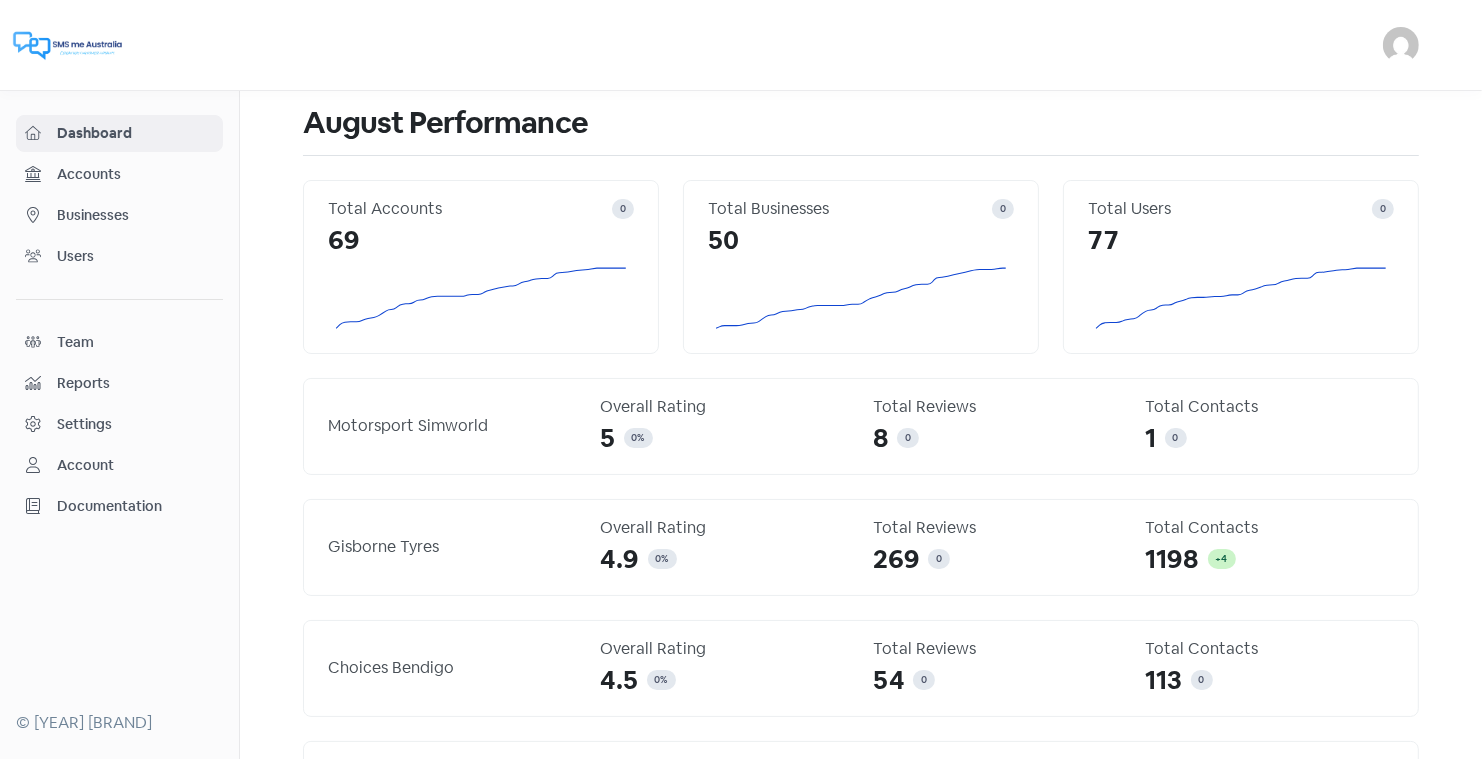 click on "Businesses" at bounding box center [135, 215] 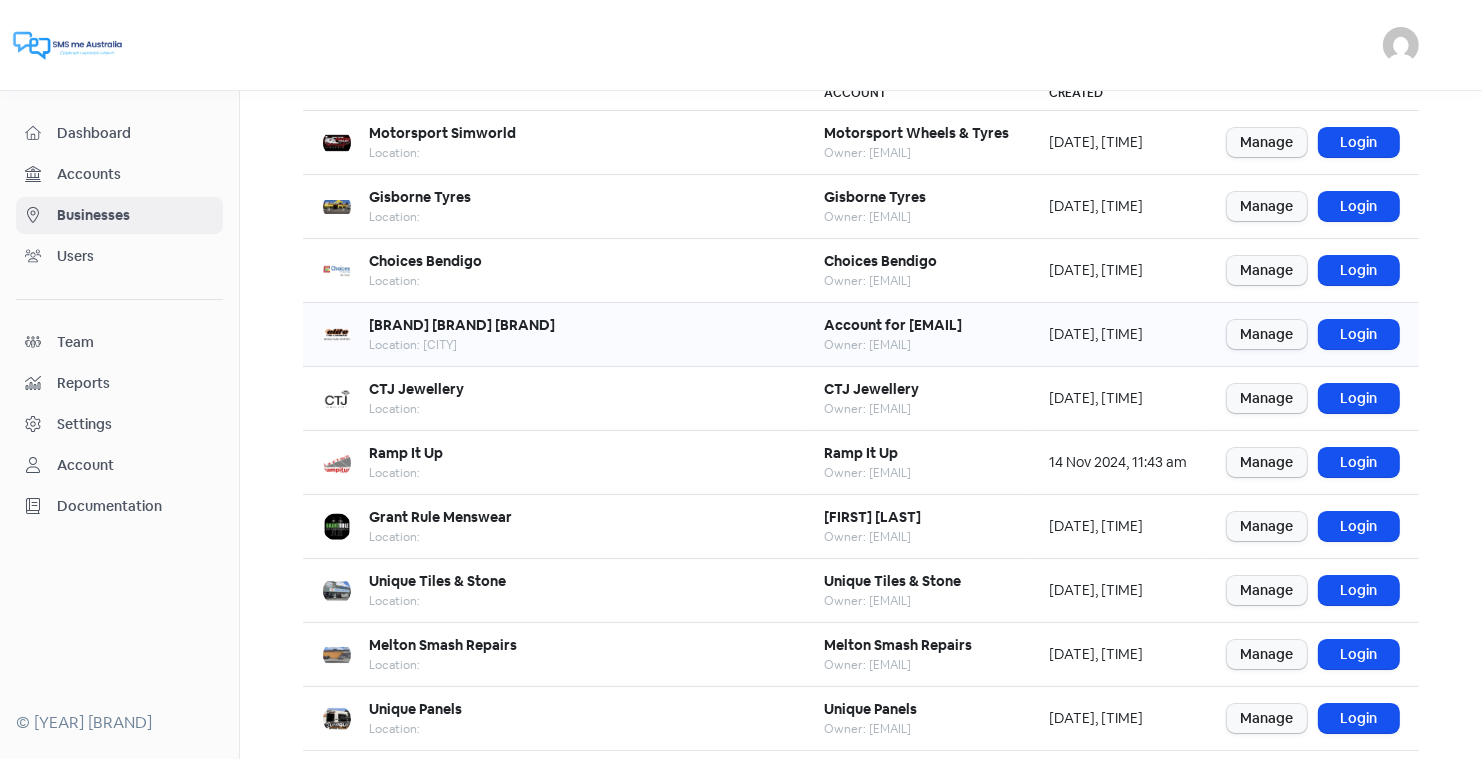 scroll, scrollTop: 243, scrollLeft: 0, axis: vertical 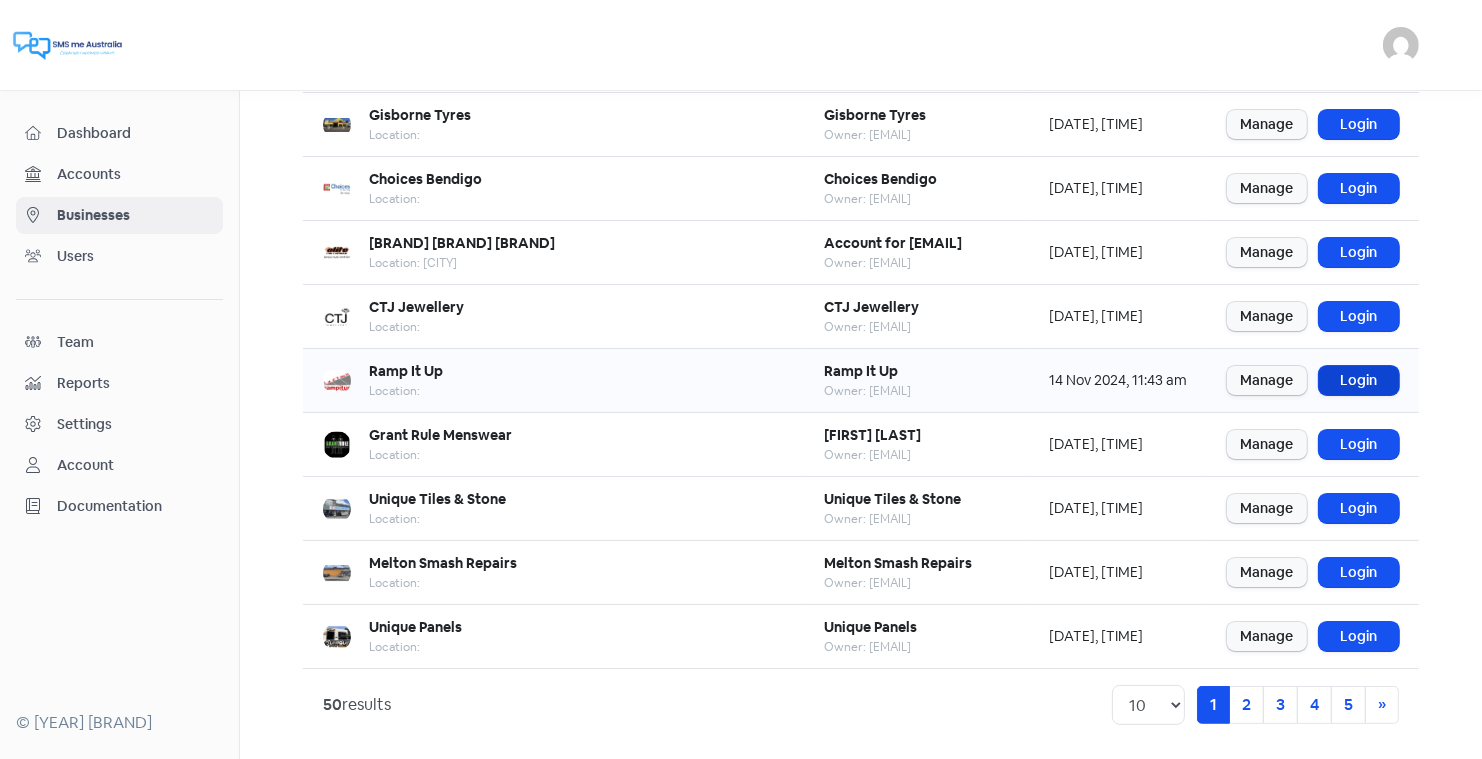 click on "Login" at bounding box center [1359, 380] 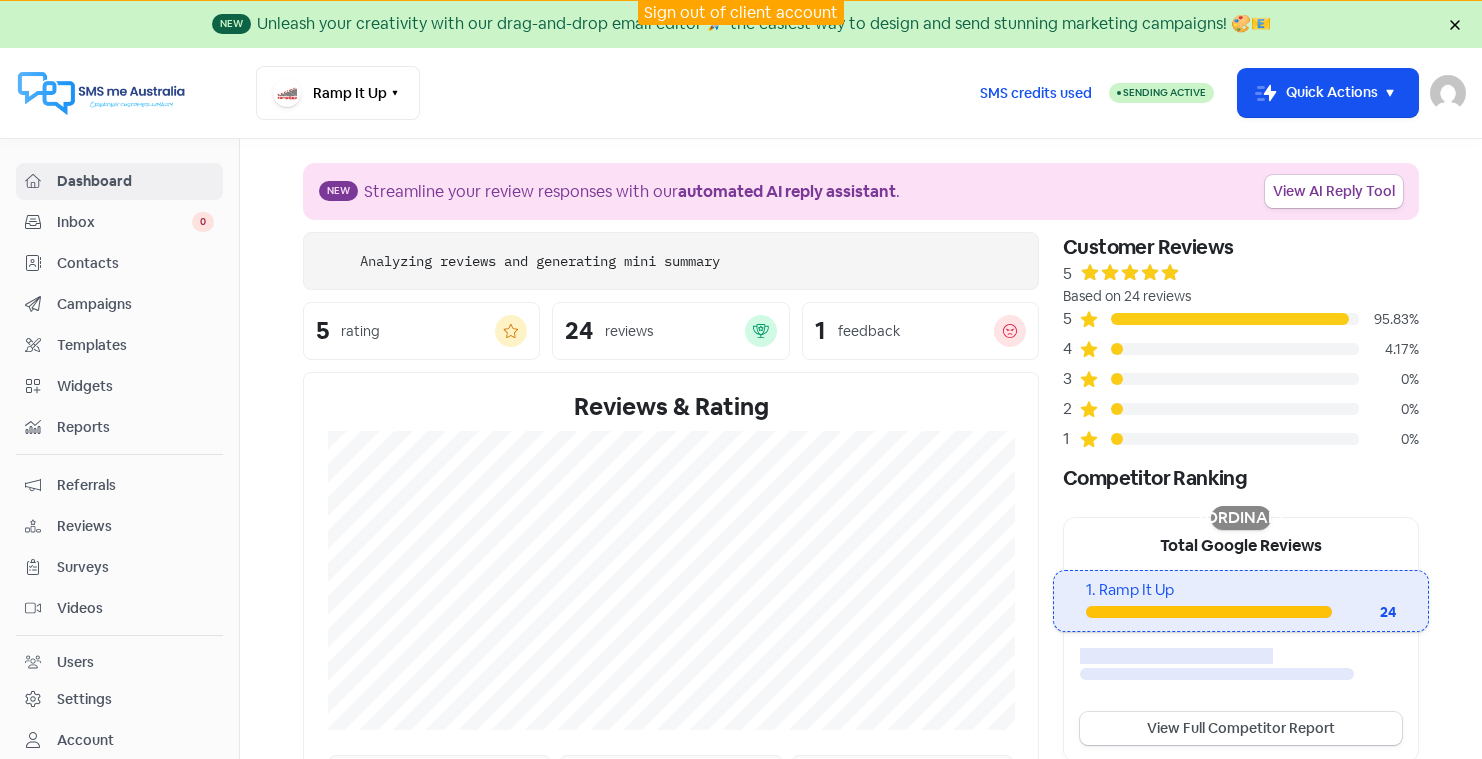 scroll, scrollTop: 0, scrollLeft: 0, axis: both 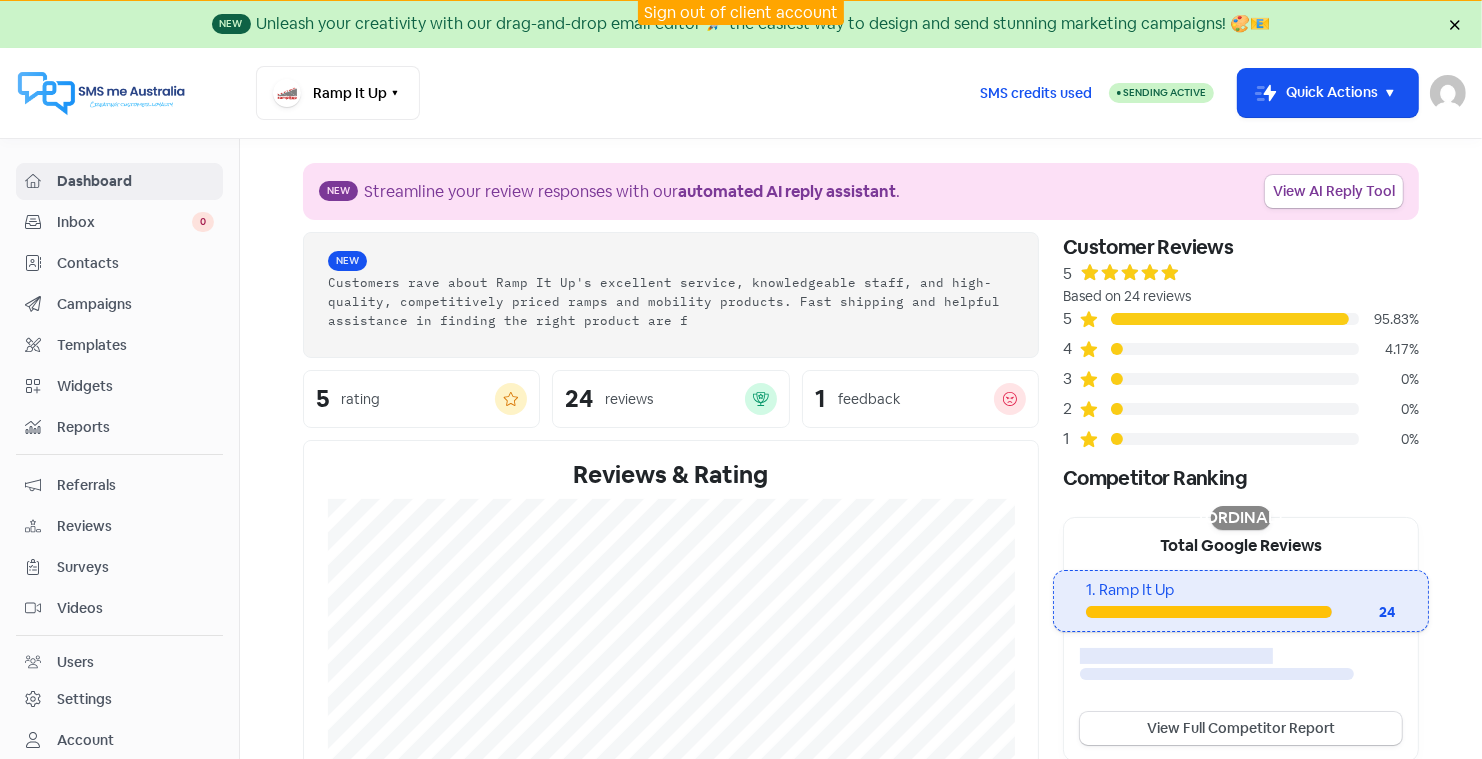 click on "Contacts" at bounding box center [135, 263] 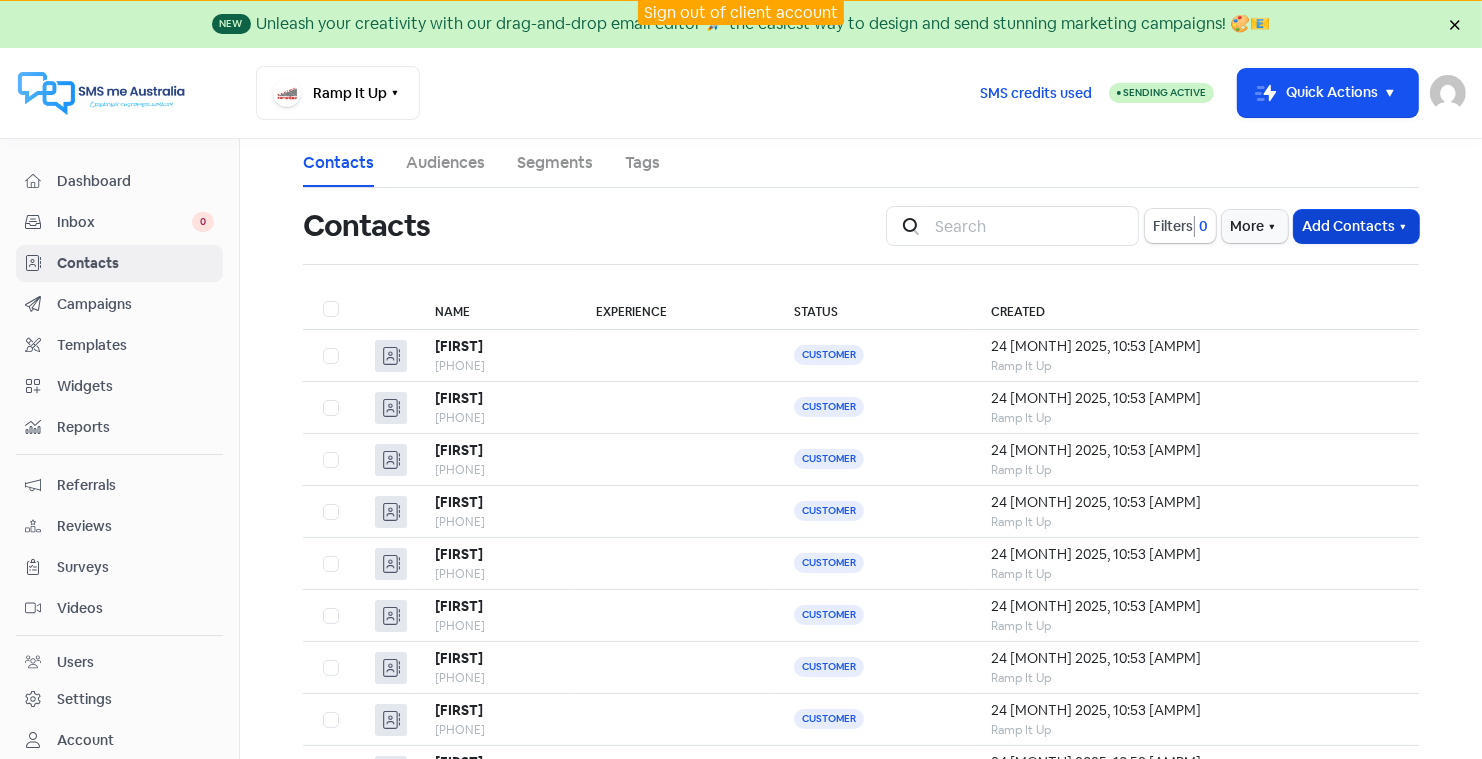click on "Add Contacts" at bounding box center [1356, 226] 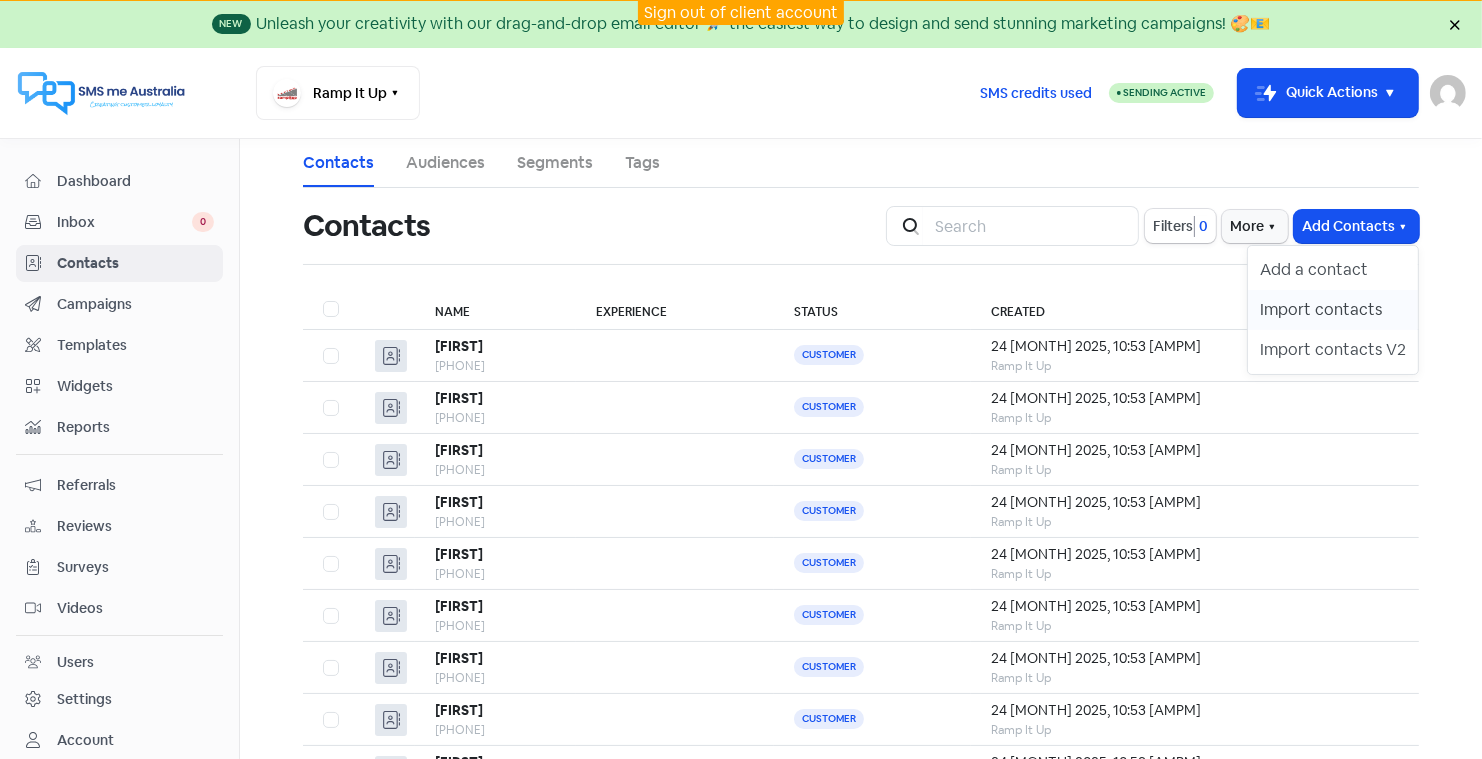 click on "Import contacts" at bounding box center [1333, 310] 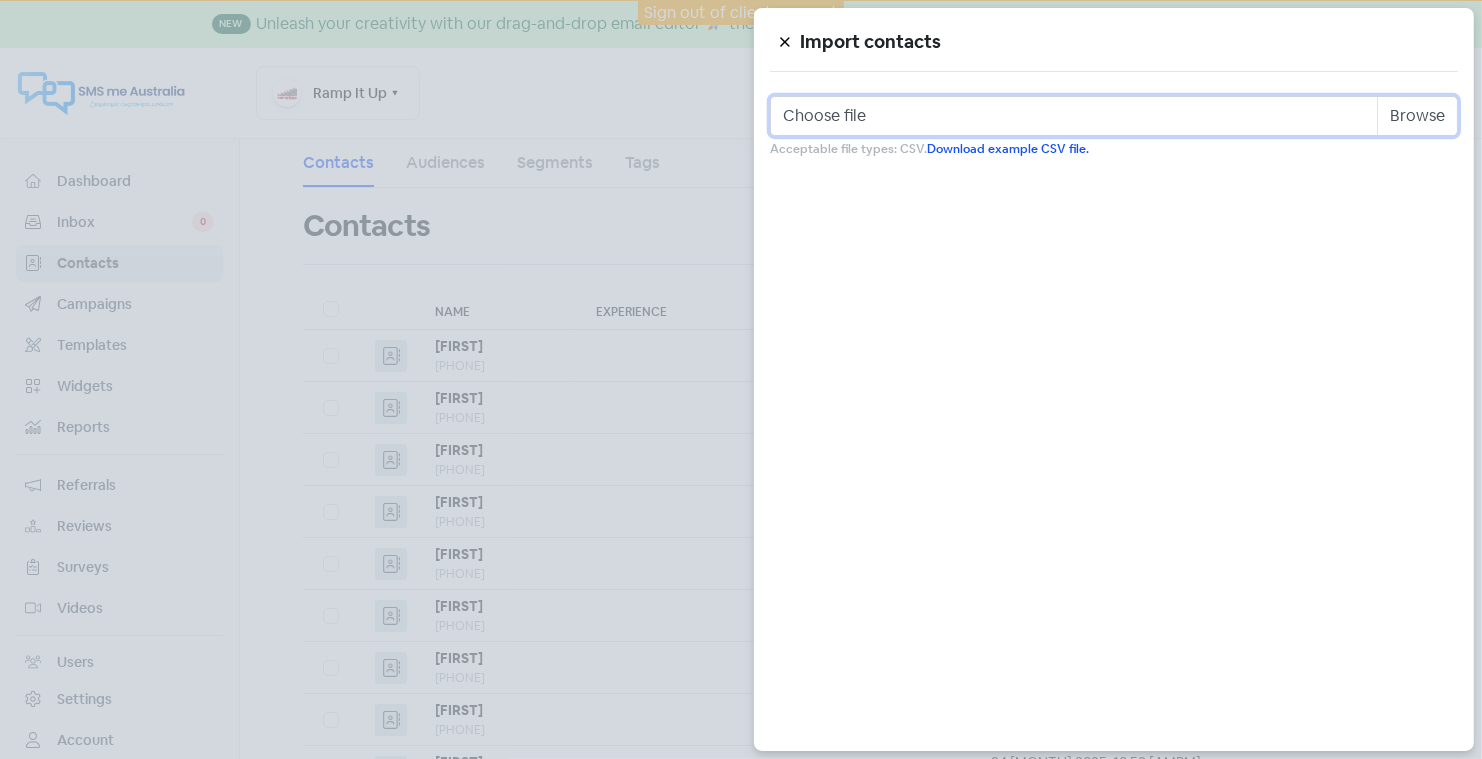 click on "Choose file" at bounding box center [1114, 116] 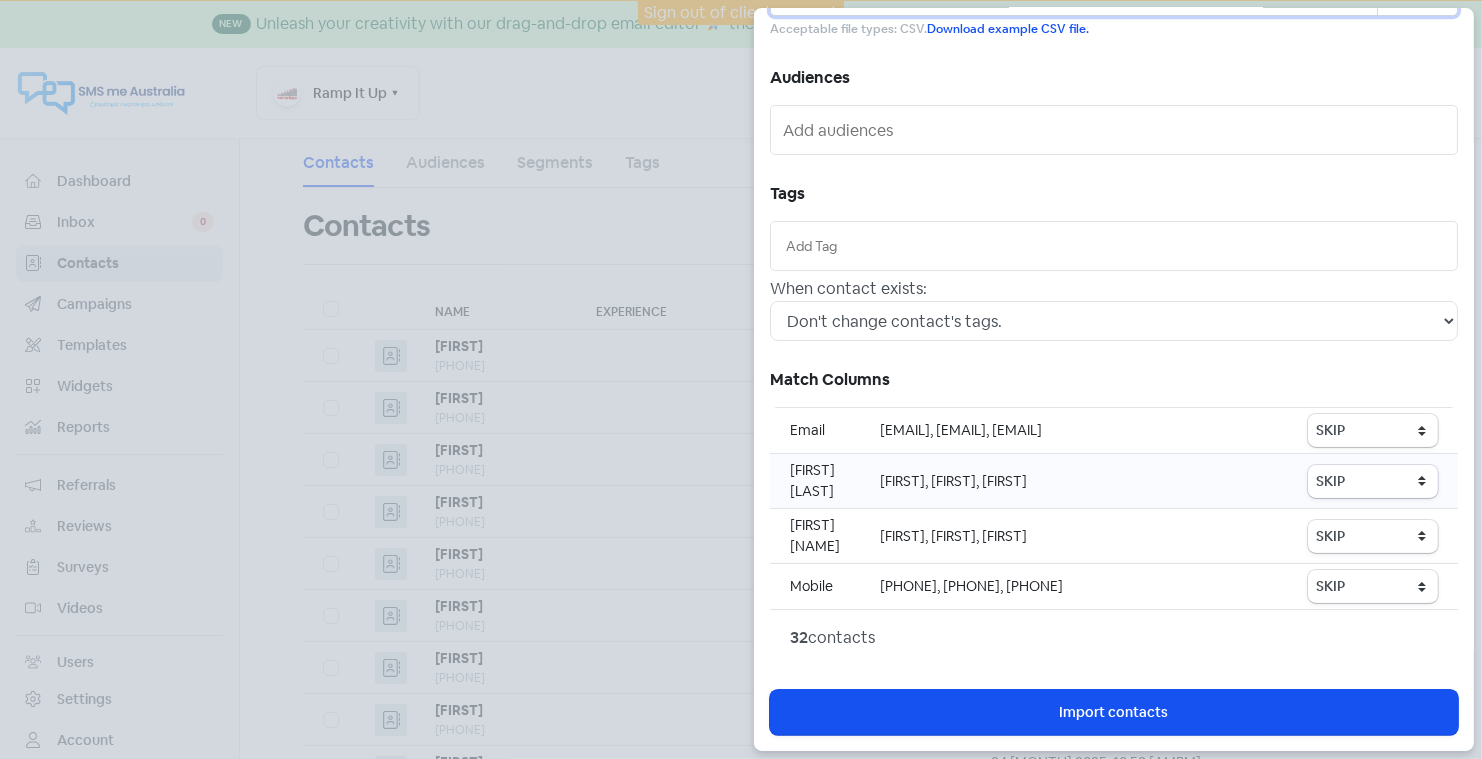scroll, scrollTop: 143, scrollLeft: 0, axis: vertical 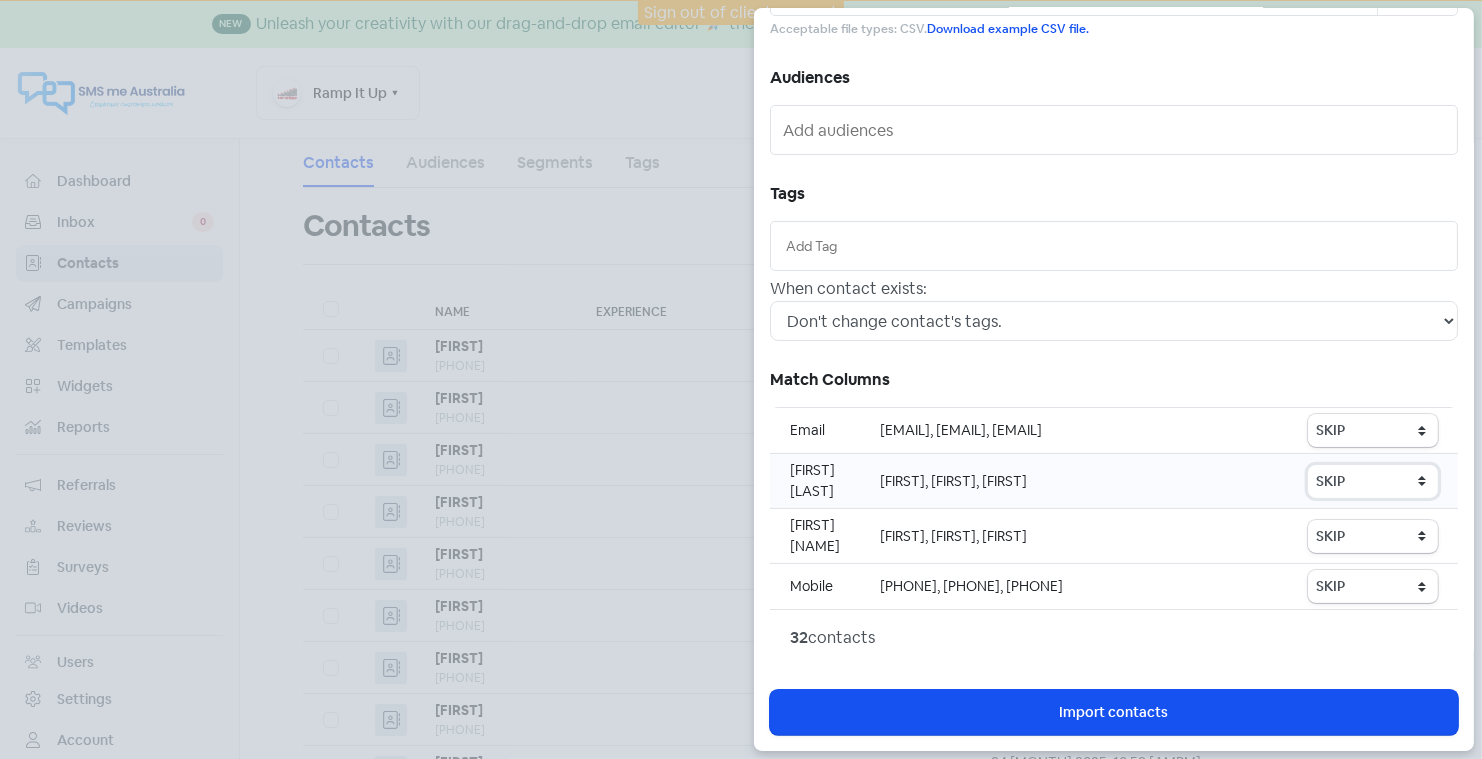 click on "[FIRST] [LAST]  [MOBILE]  [EMAIL]  [CONTACT STATUS]" at bounding box center [1373, 481] 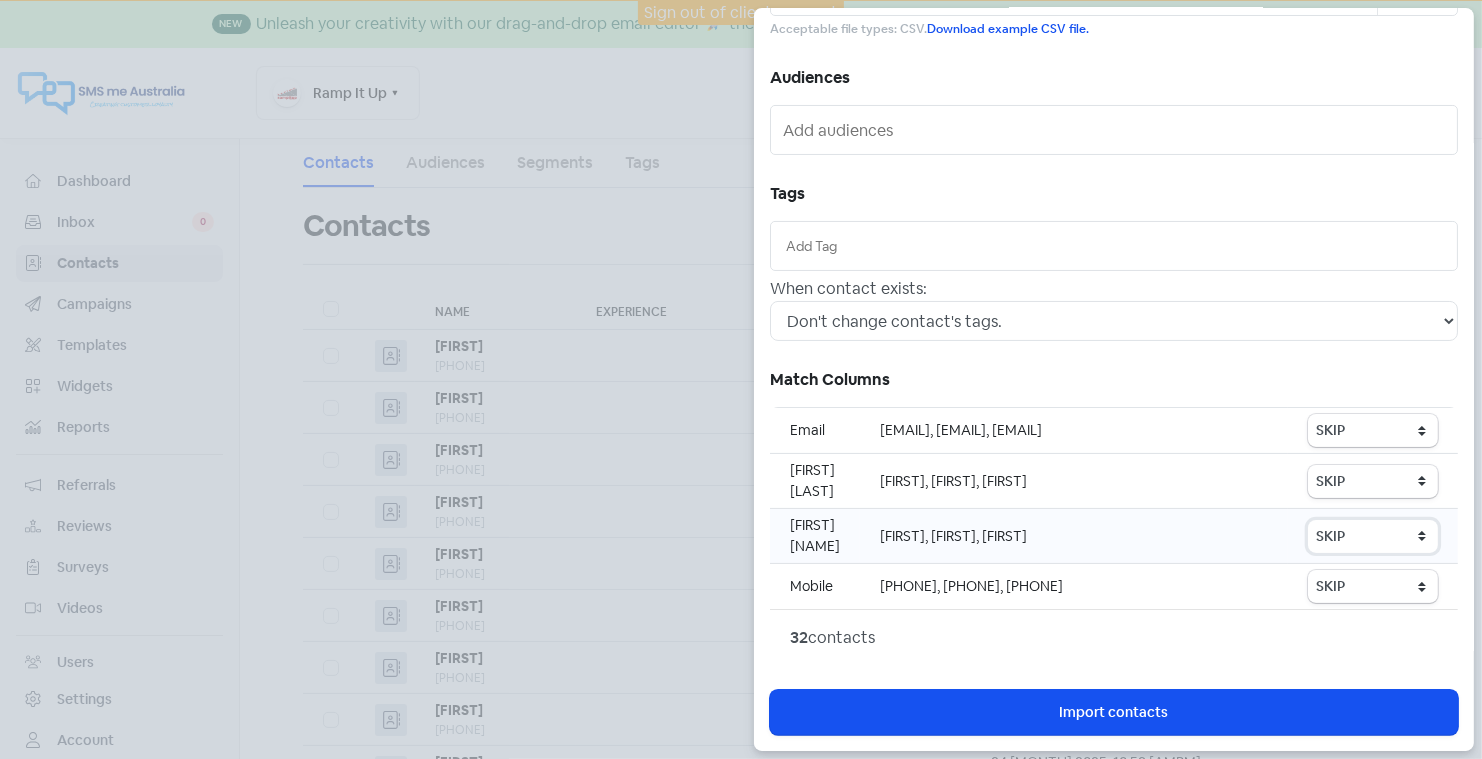 click on "[FIRST] [LAST]  [MOBILE]  [EMAIL]  [CONTACT STATUS]" at bounding box center [1373, 536] 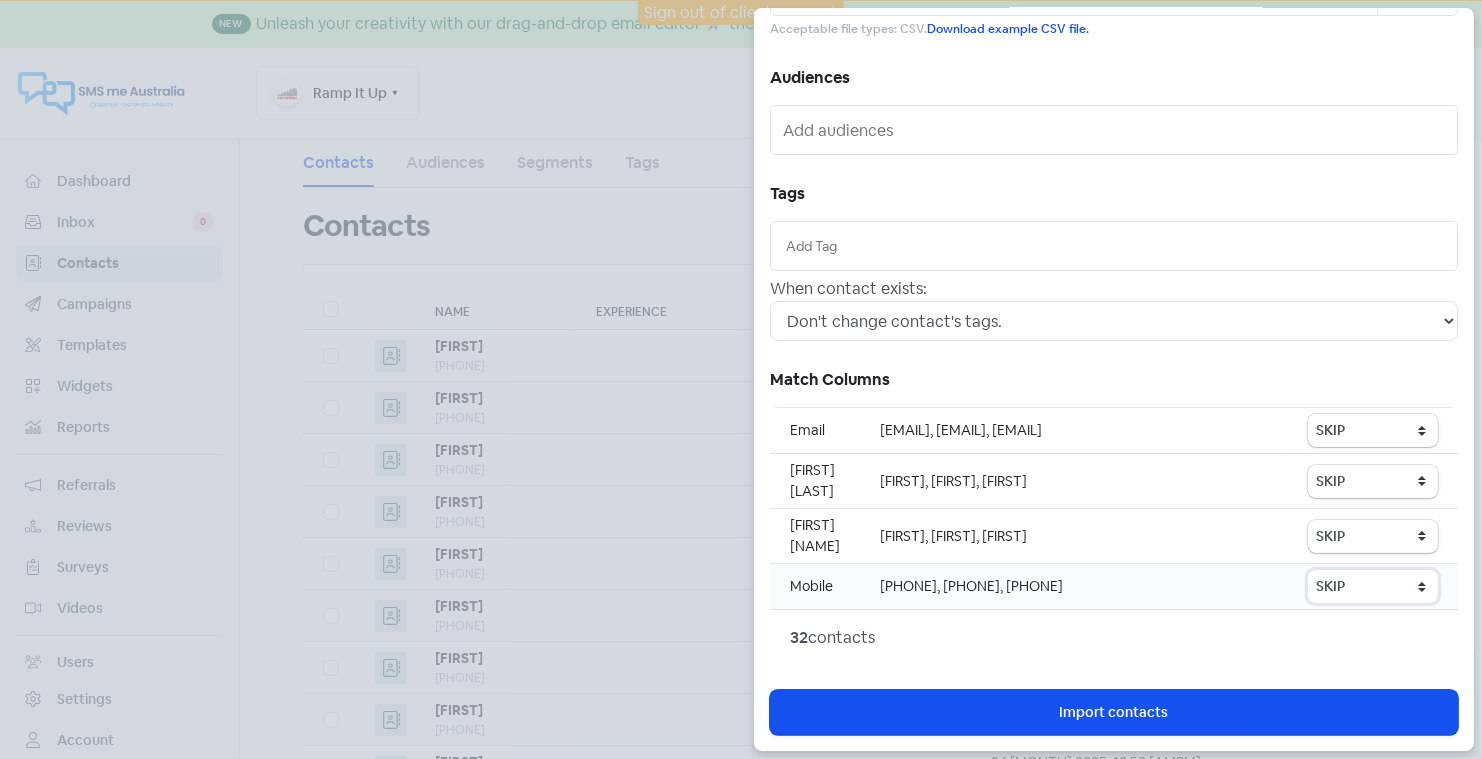 click on "[FIRST] [LAST]  [MOBILE]  [EMAIL]  [CONTACT STATUS]" at bounding box center (1373, 586) 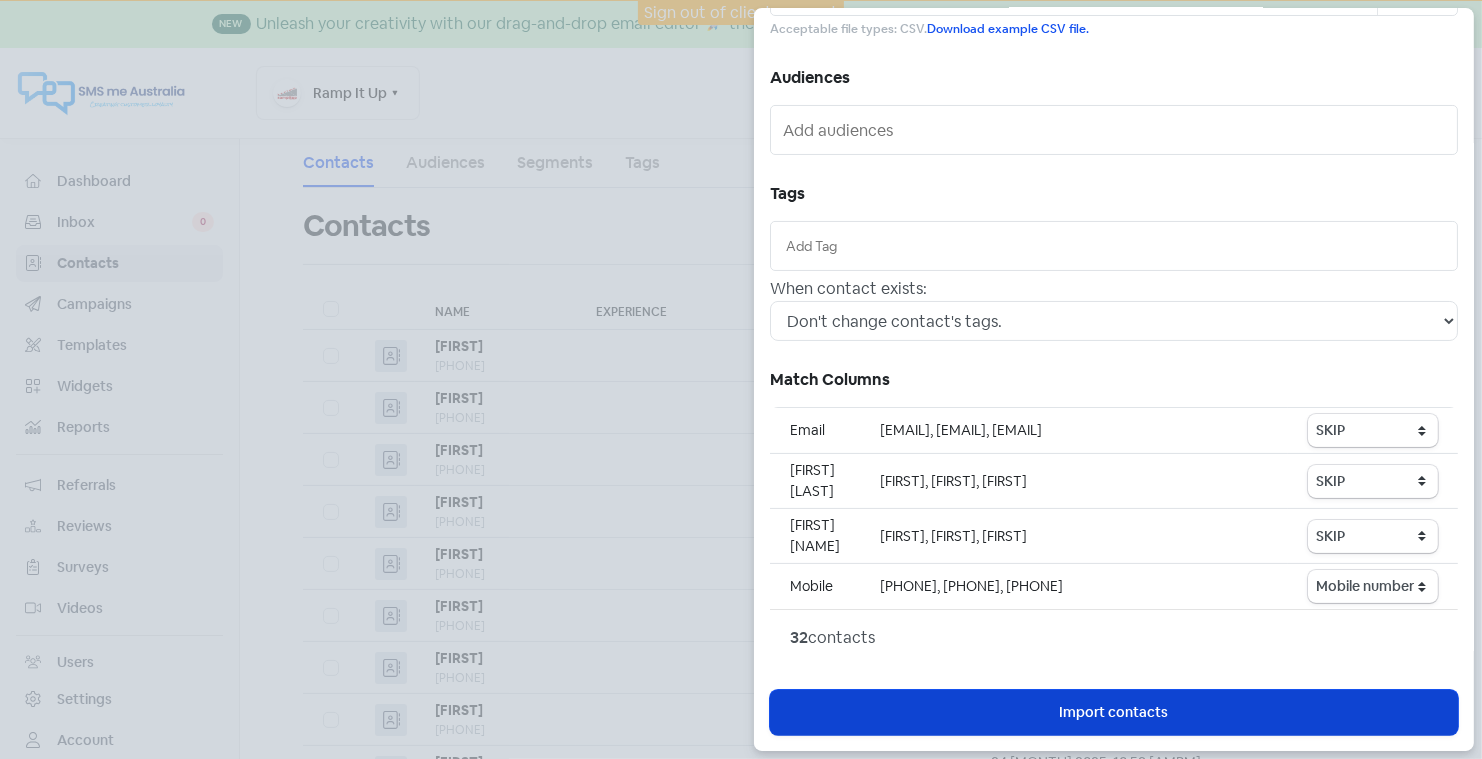 click on "Import contacts" at bounding box center (1114, 712) 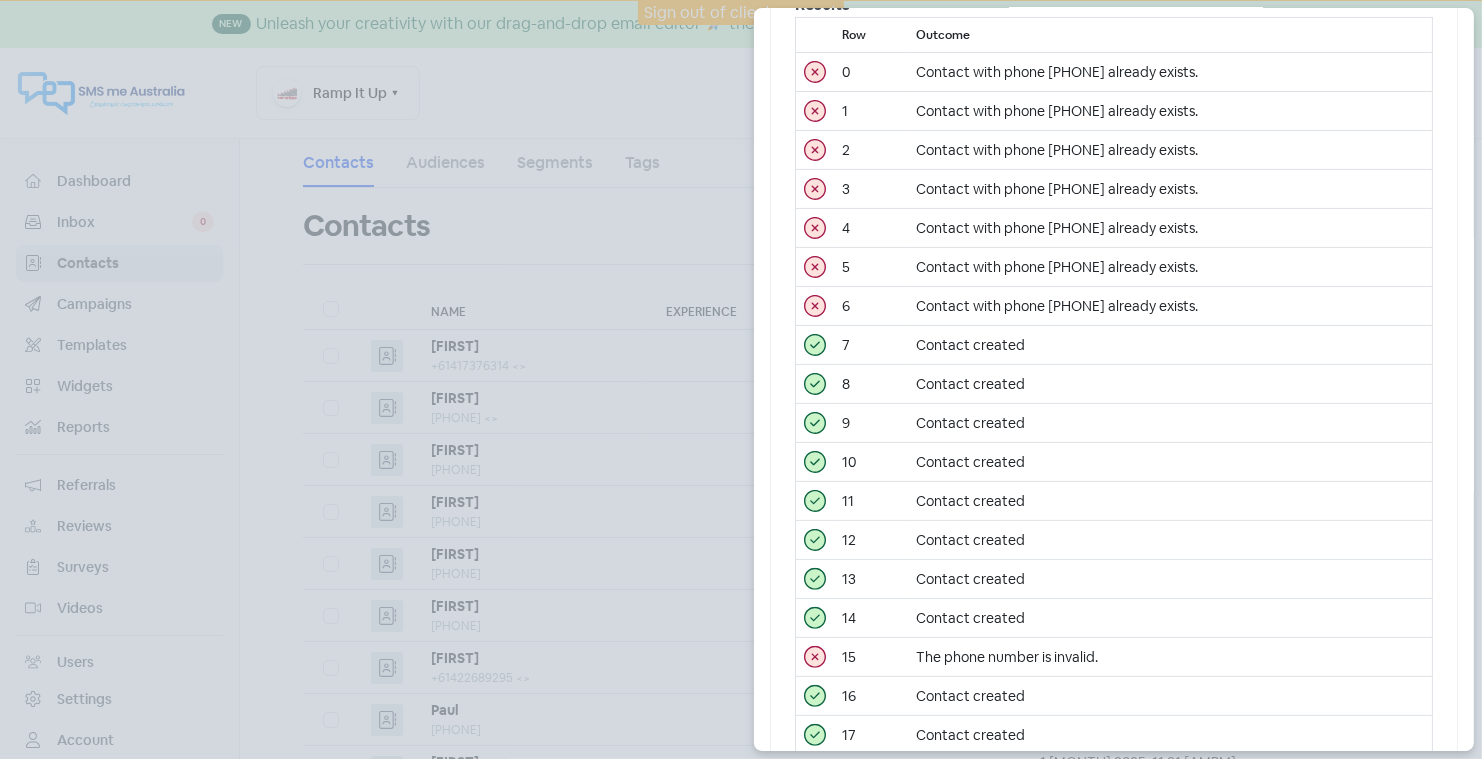 scroll, scrollTop: 0, scrollLeft: 0, axis: both 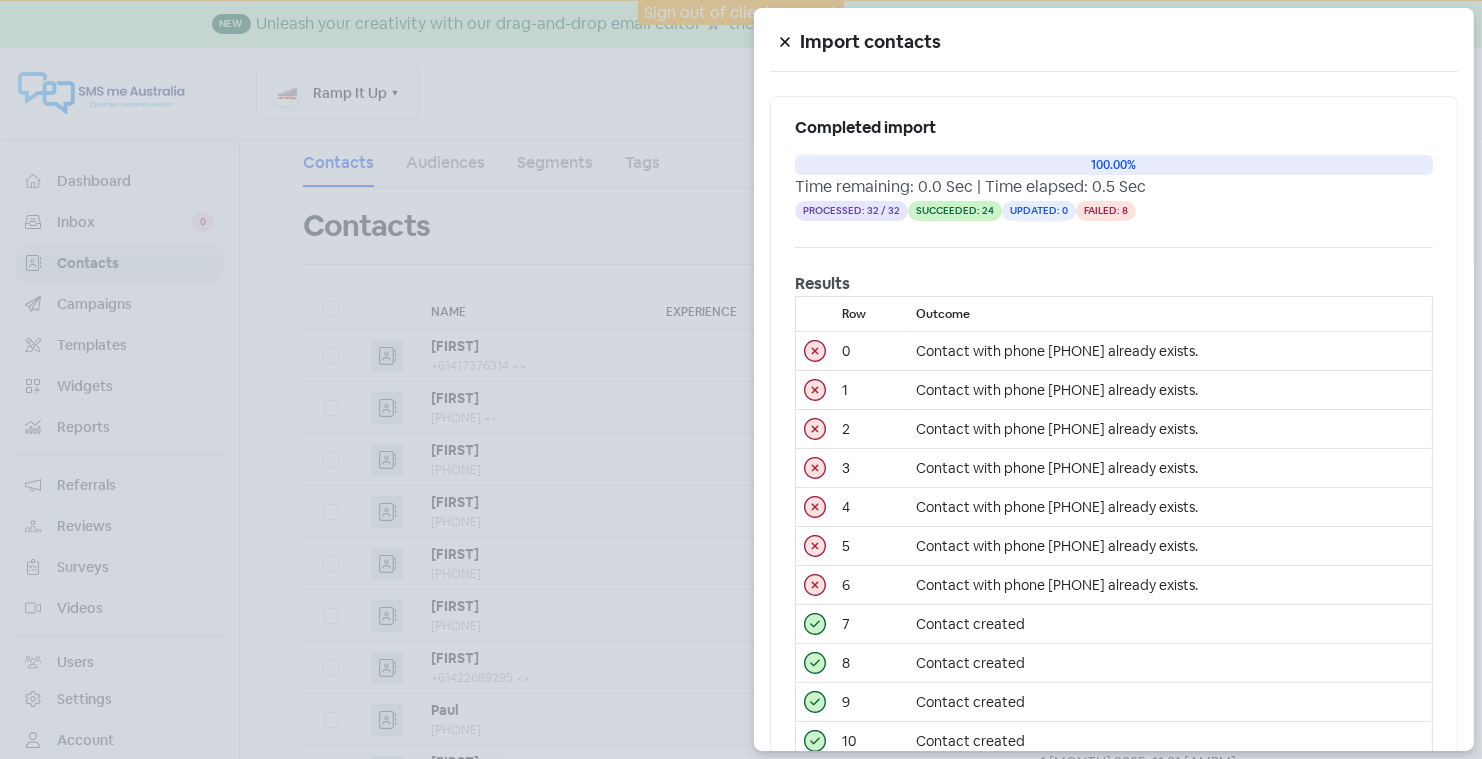 click at bounding box center [785, 41] 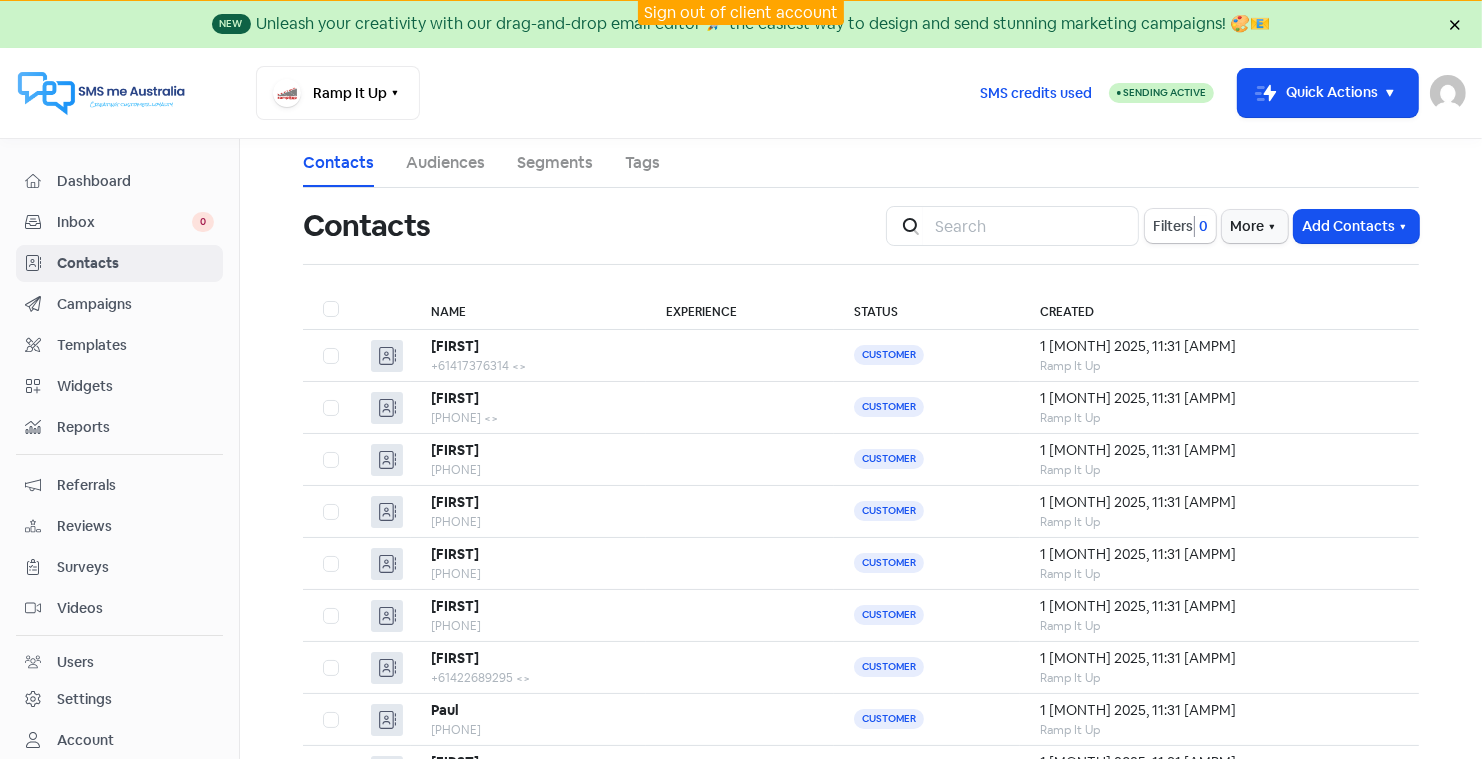 click on "Reviews" at bounding box center (135, 526) 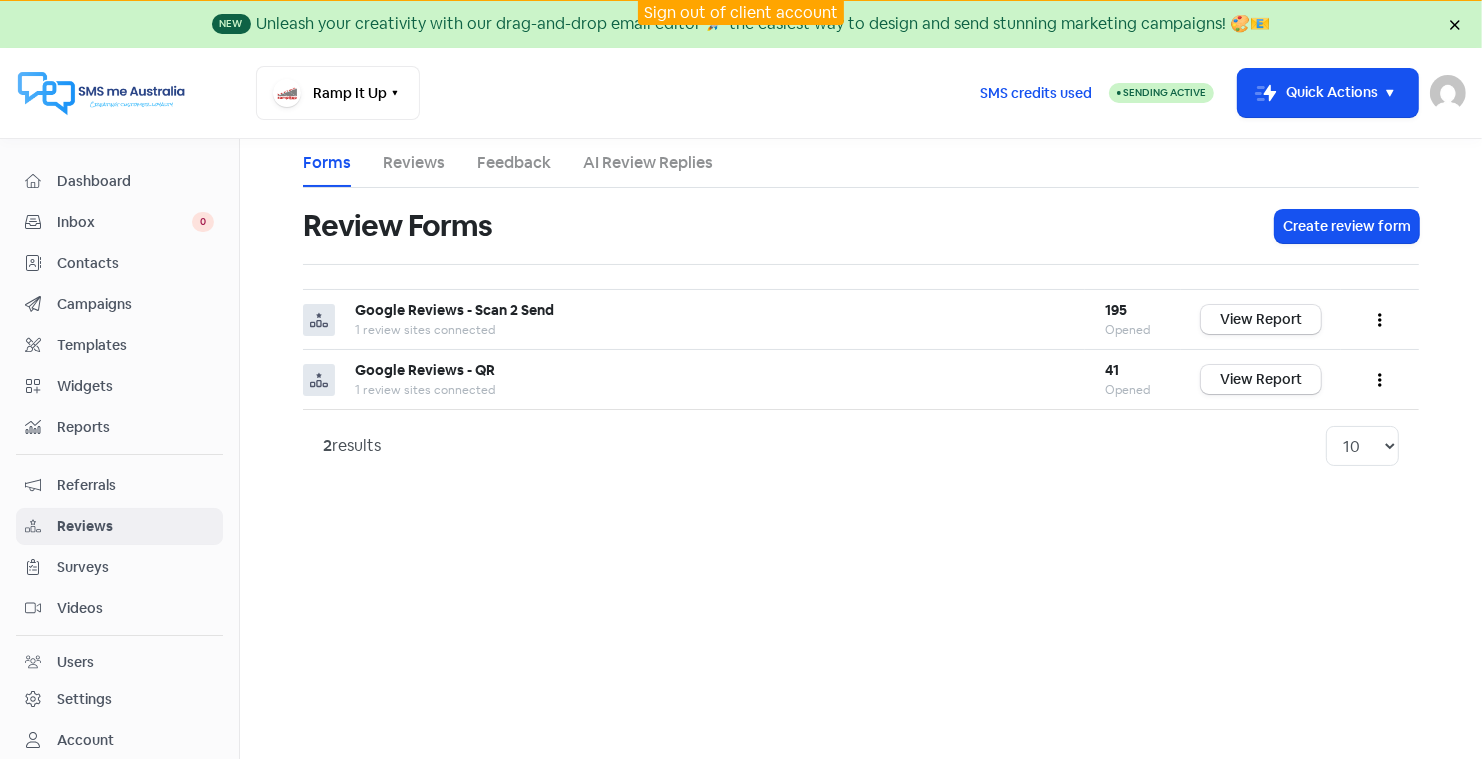 click on "Dashboard" at bounding box center (135, 181) 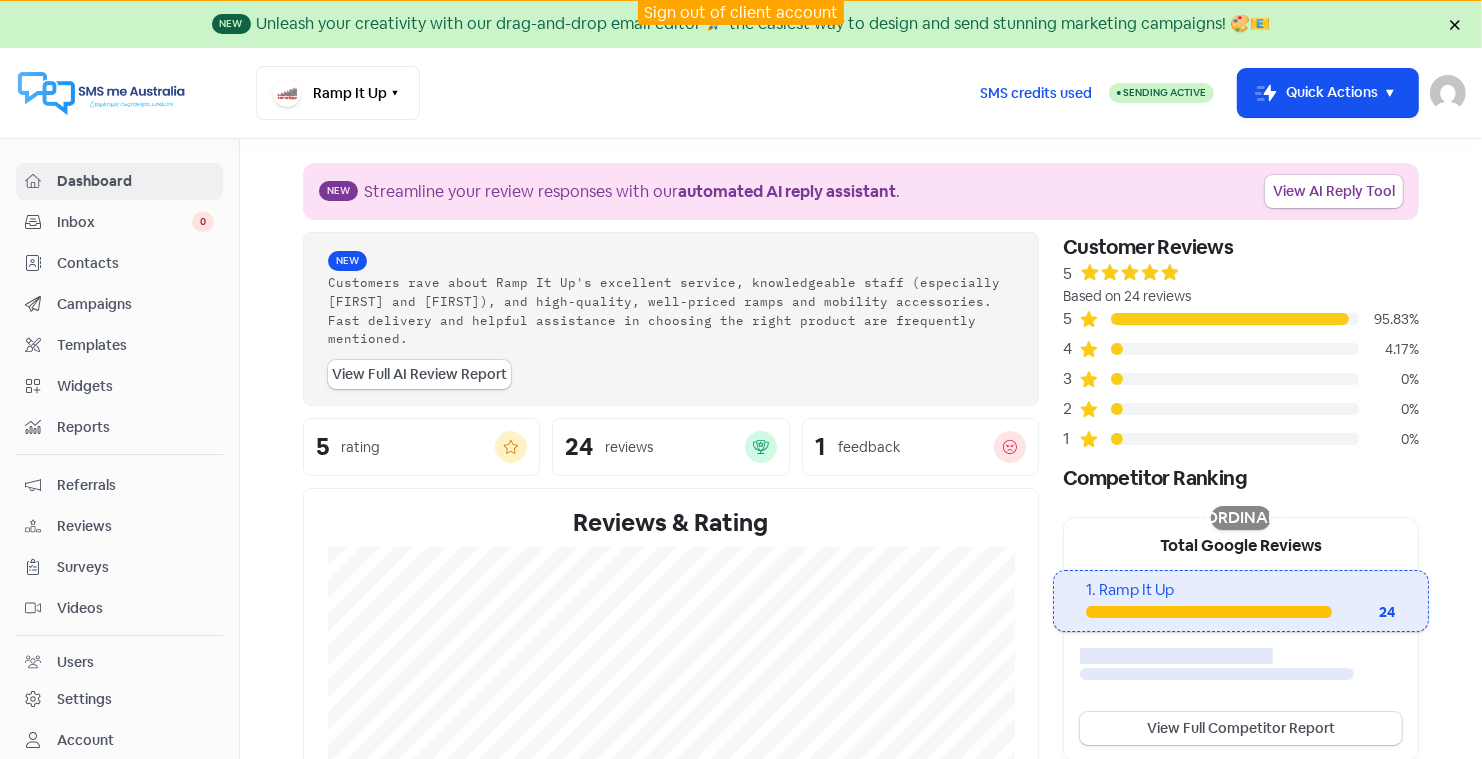 scroll, scrollTop: 34, scrollLeft: 0, axis: vertical 